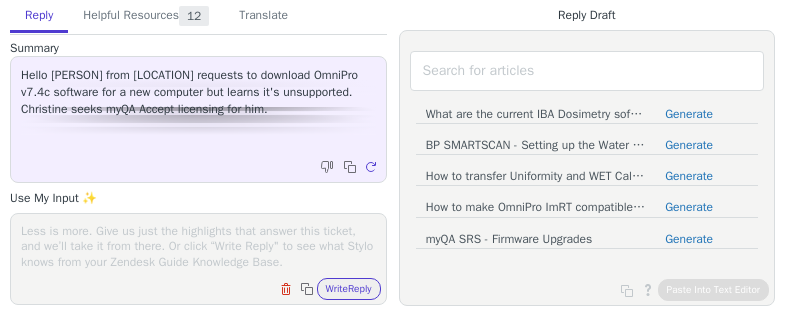 scroll, scrollTop: 0, scrollLeft: 0, axis: both 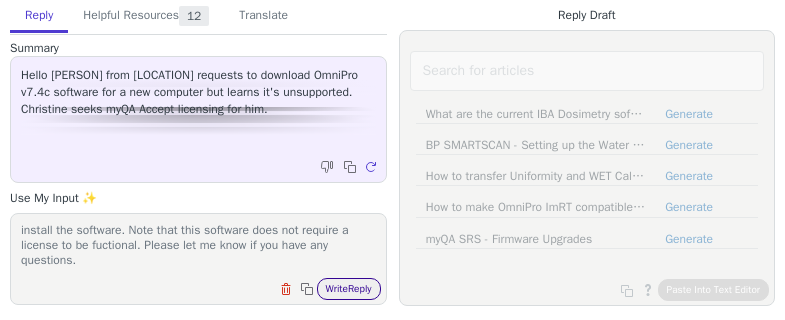 type on "Hello [NAME],
Please find the attached link to download the lates myQA Accept Application. I have also, attach a link with instructions on how to install the software. Note that this software does not require a license to be fuctional. Please let me know if you have any questions." 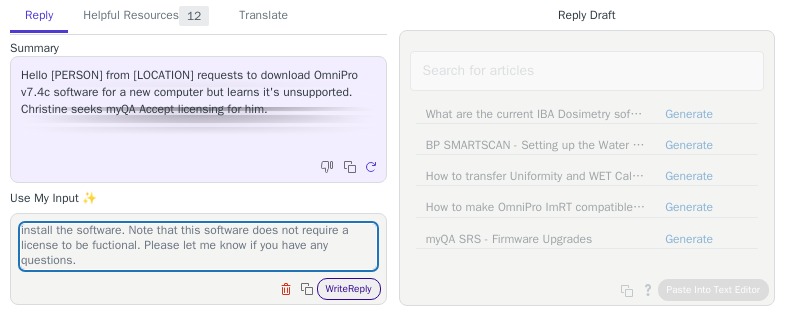 click on "Write  Reply" at bounding box center [349, 289] 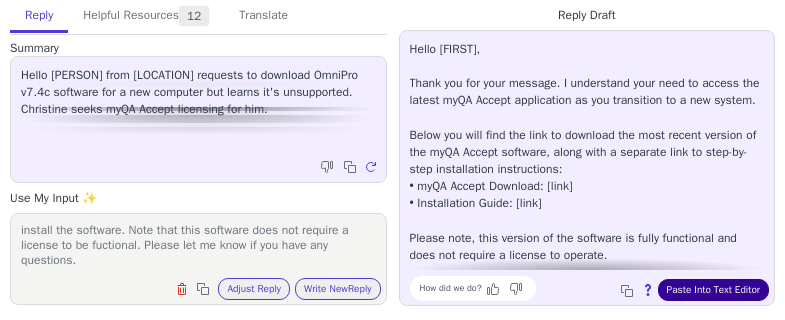 click on "Paste Into Text Editor" at bounding box center (713, 290) 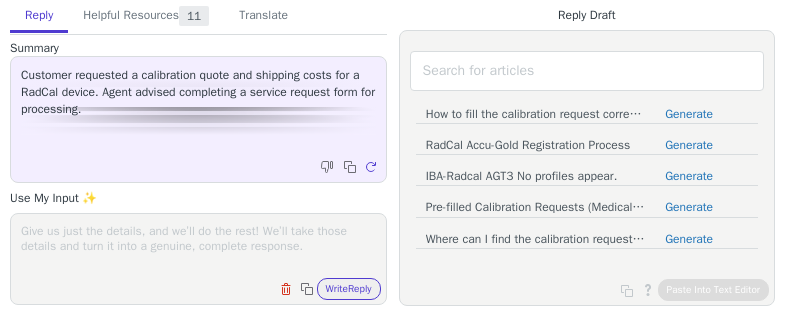 scroll, scrollTop: 0, scrollLeft: 0, axis: both 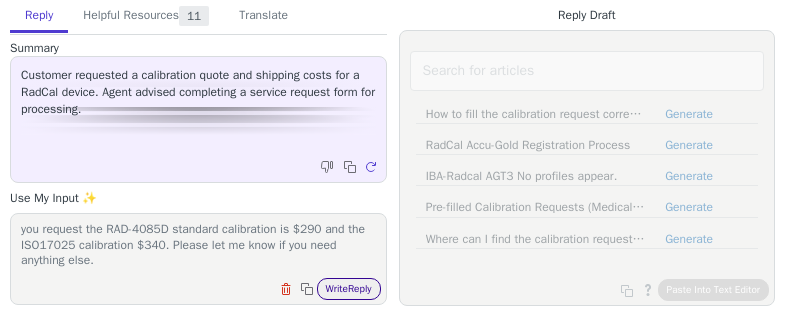 type on "Hello [FIRST],
I just wanted to follow back from our conversation last week. Per you request the RAD-4085D standard calibration is $290 and the ISO17025 calibration $340. Please let me know if you need anything else." 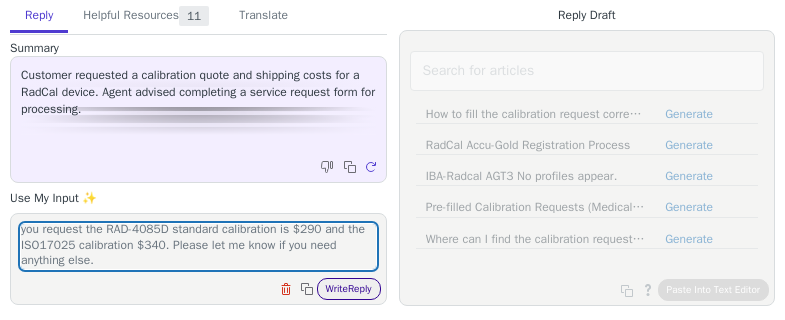 click on "Write  Reply" at bounding box center [349, 289] 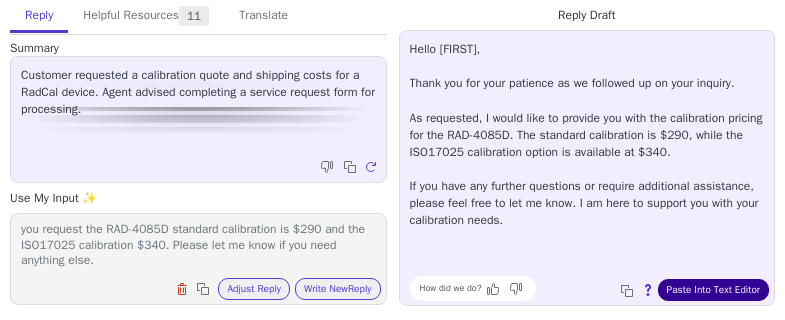 click on "Paste Into Text Editor" at bounding box center (713, 290) 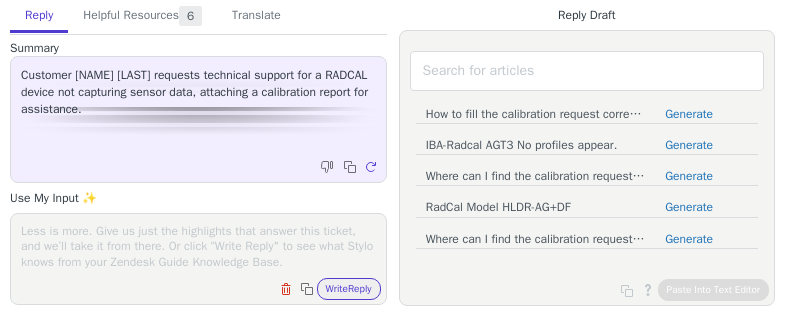 scroll, scrollTop: 0, scrollLeft: 0, axis: both 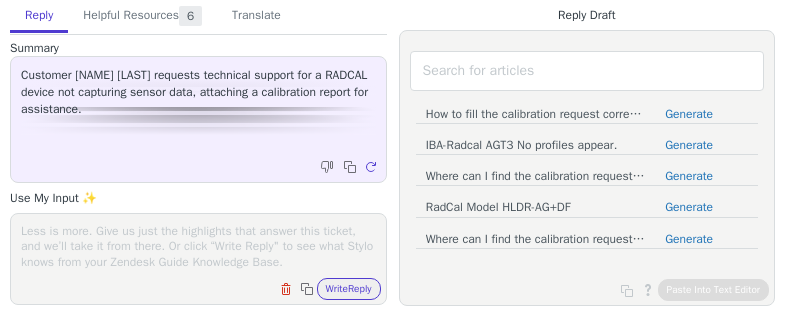 paste on "Hello [NAME],
Thank you for contacting the IBA support team. I understand that you are issue with sensors not capturing data. Please allow me some time to look into it and gets back to you shortly." 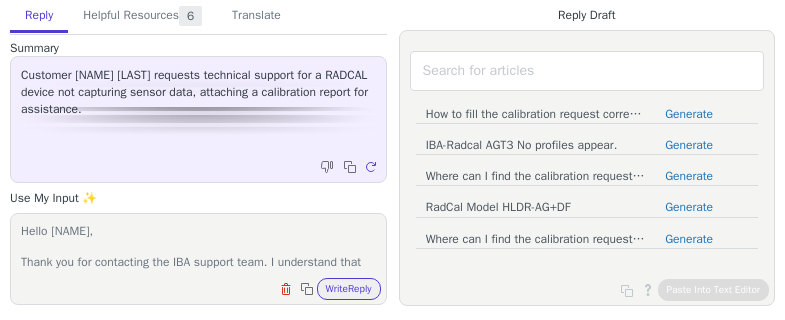 scroll, scrollTop: 32, scrollLeft: 0, axis: vertical 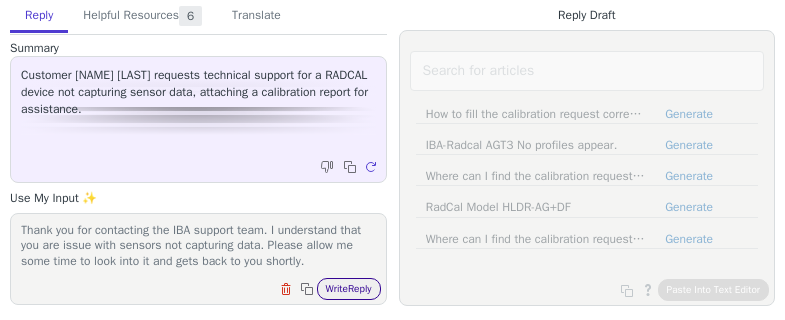 type on "Hello [NAME],
Thank you for contacting the IBA support team. I understand that you are issue with sensors not capturing data. Please allow me some time to look into it and gets back to you shortly." 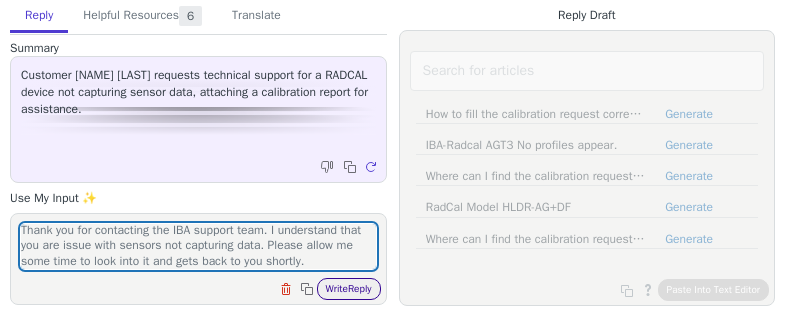 click on "Write  Reply" at bounding box center [349, 289] 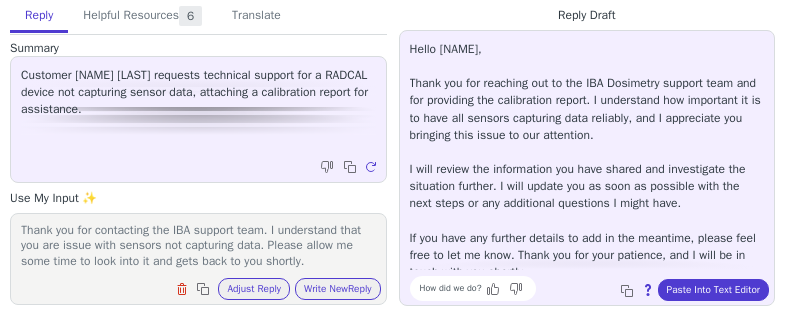 scroll, scrollTop: 11, scrollLeft: 0, axis: vertical 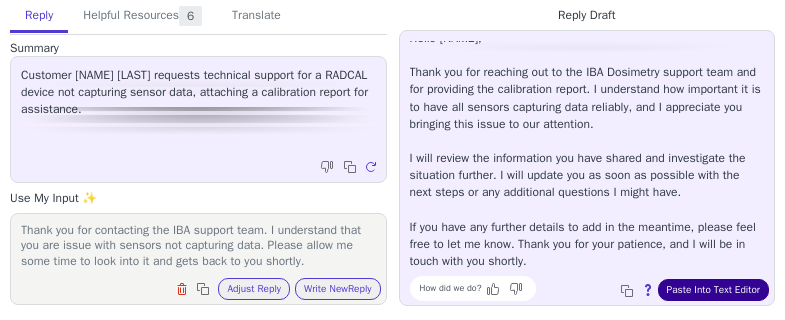 click on "Paste Into Text Editor" at bounding box center (713, 290) 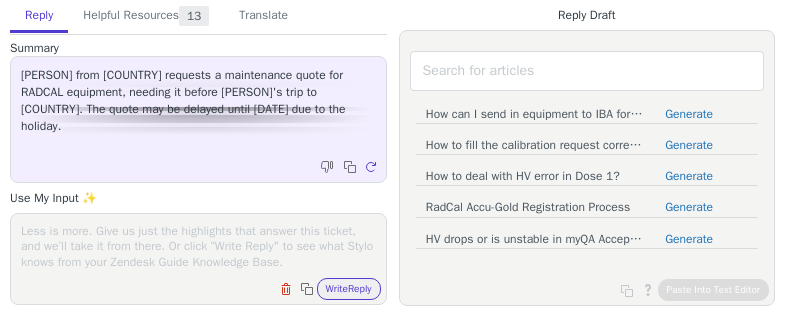 scroll, scrollTop: 0, scrollLeft: 0, axis: both 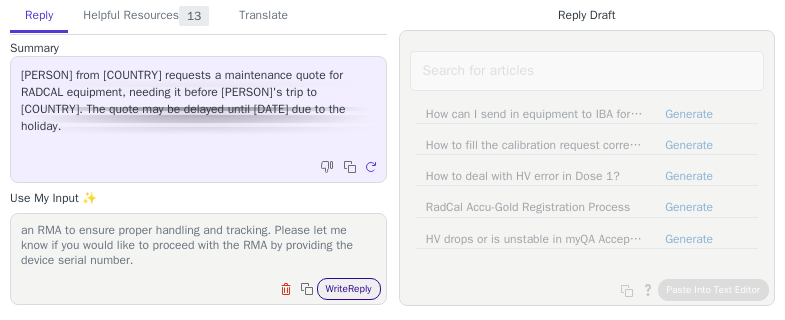 type on "hello everyon,
Thank you for your patience, Unfortunately we not allow a device drop off in our facility. All incoming devices should be sent in with an RMA to ensure proper handling and tracking. Please let me know if you would like to proceed with the RMA by providing the device serial number." 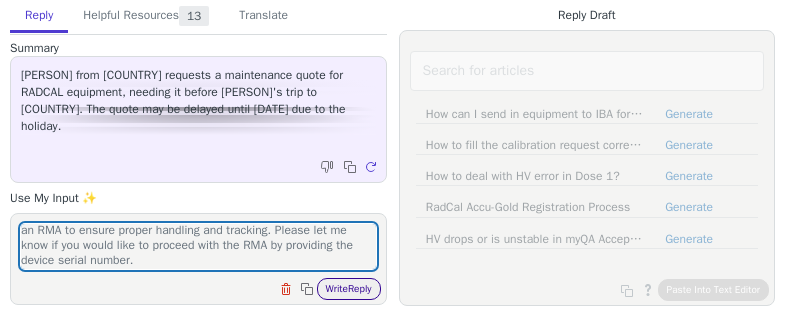click on "Write  Reply" at bounding box center (349, 289) 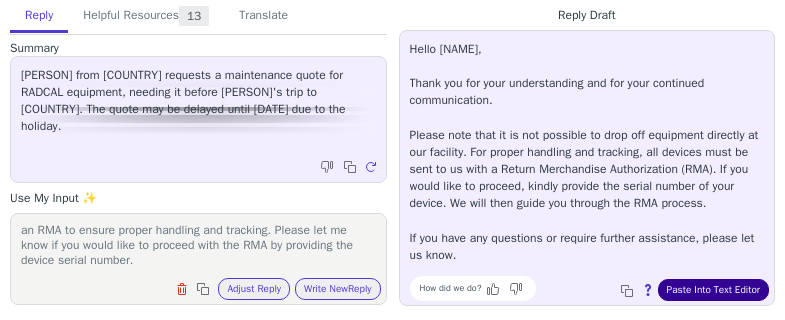 click on "Paste Into Text Editor" at bounding box center (713, 290) 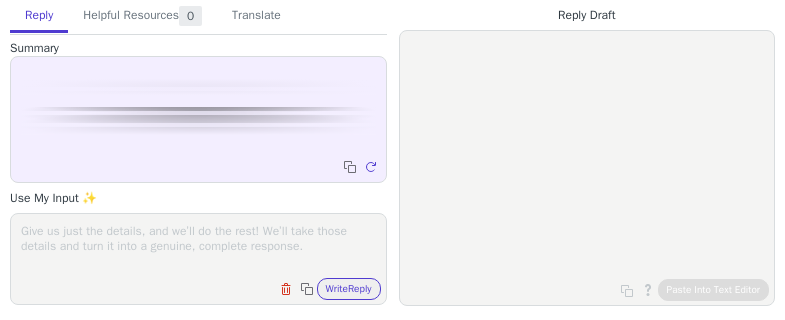 scroll, scrollTop: 0, scrollLeft: 0, axis: both 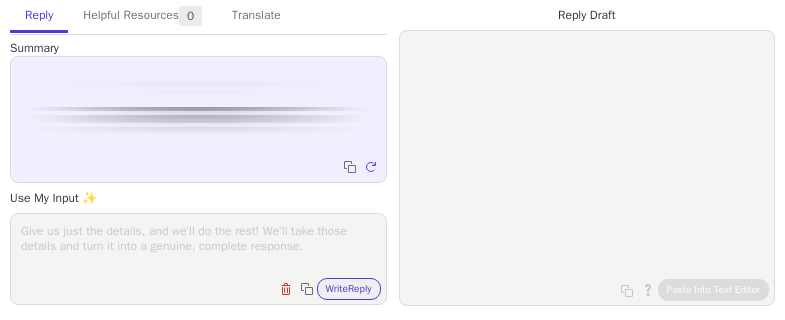 click at bounding box center [198, 246] 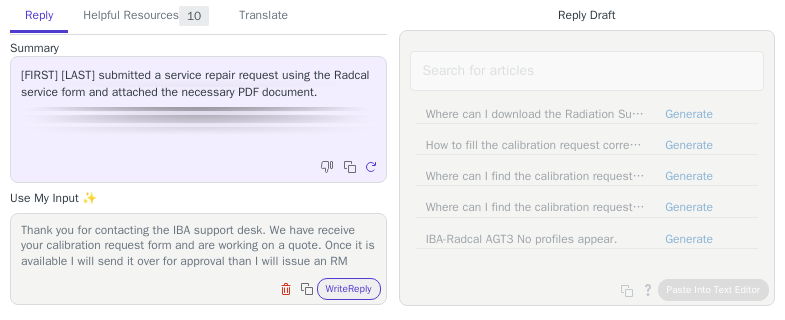 scroll, scrollTop: 48, scrollLeft: 0, axis: vertical 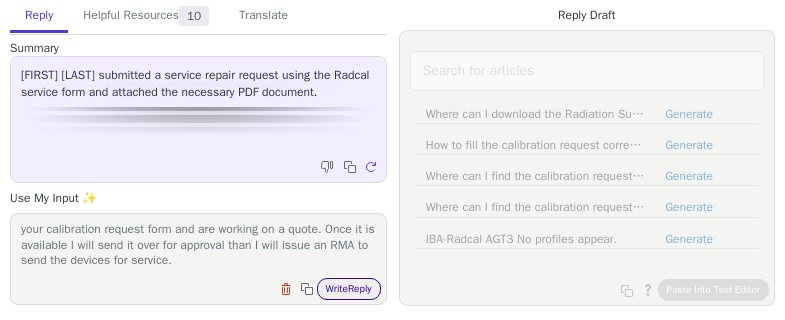 type on "Hello [FIRST],
Thank you for contacting the IBA support desk. We have receive your calibration request form and are working on a quote. Once it is available I will send it over for approval than I will issue an RMA to send the devices for service." 